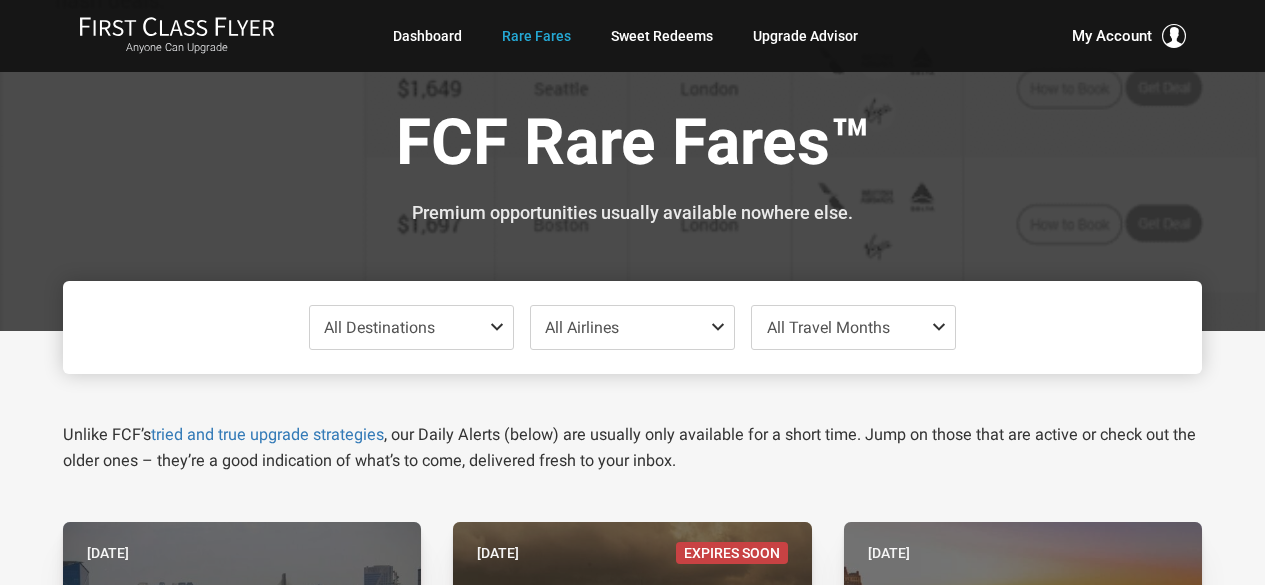 scroll, scrollTop: 600, scrollLeft: 0, axis: vertical 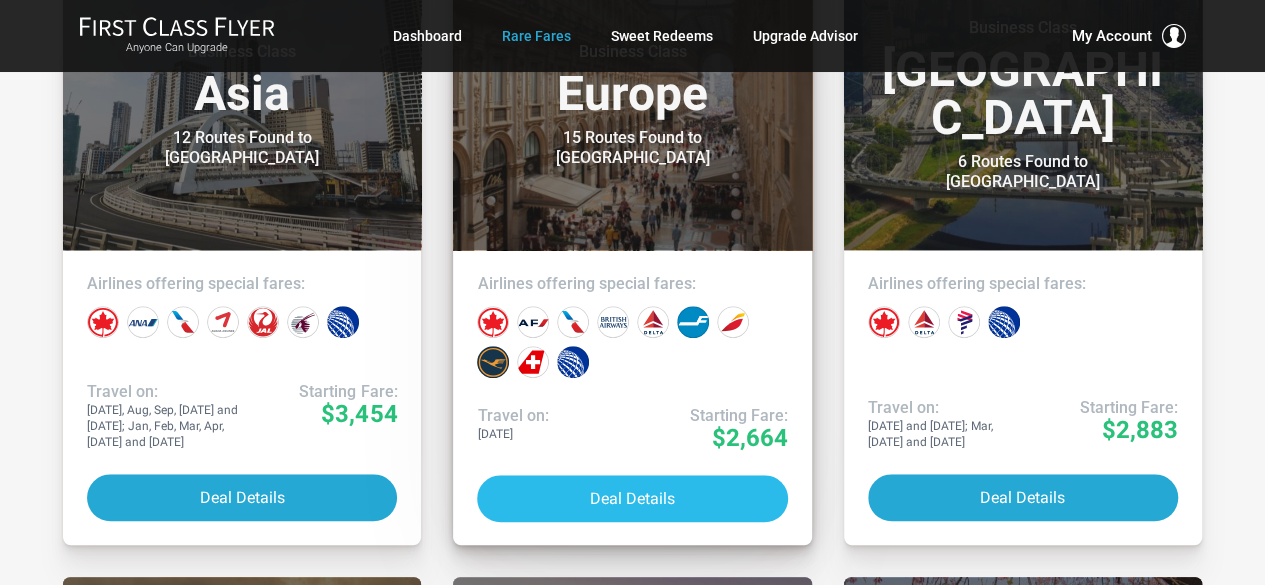 click on "Deal Details" at bounding box center [632, 498] 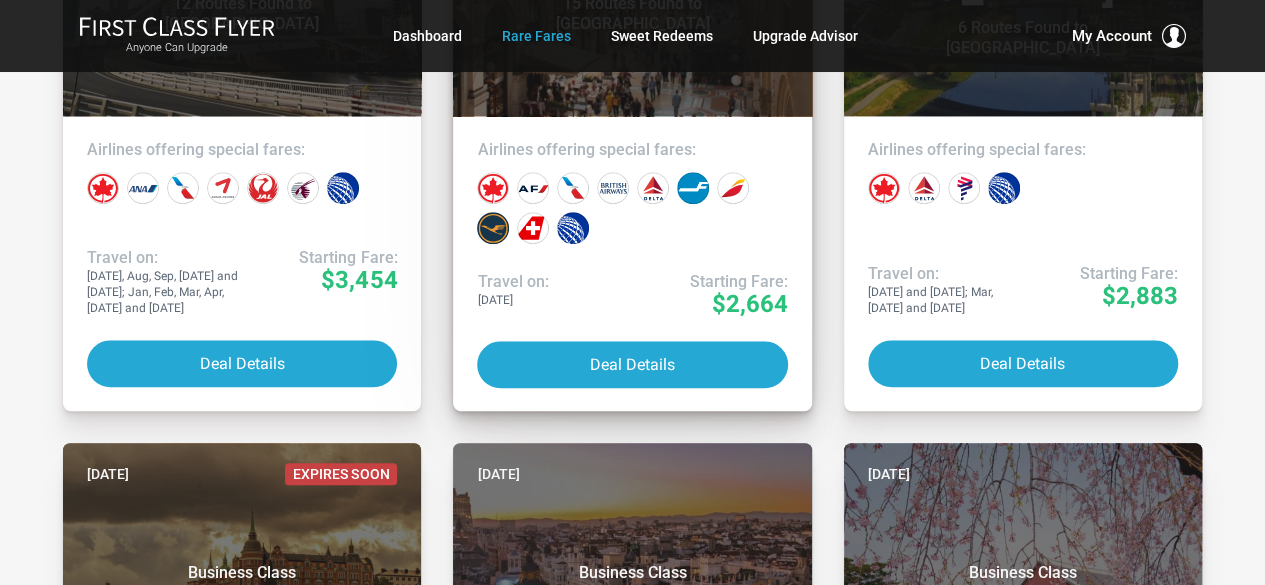 scroll, scrollTop: 700, scrollLeft: 0, axis: vertical 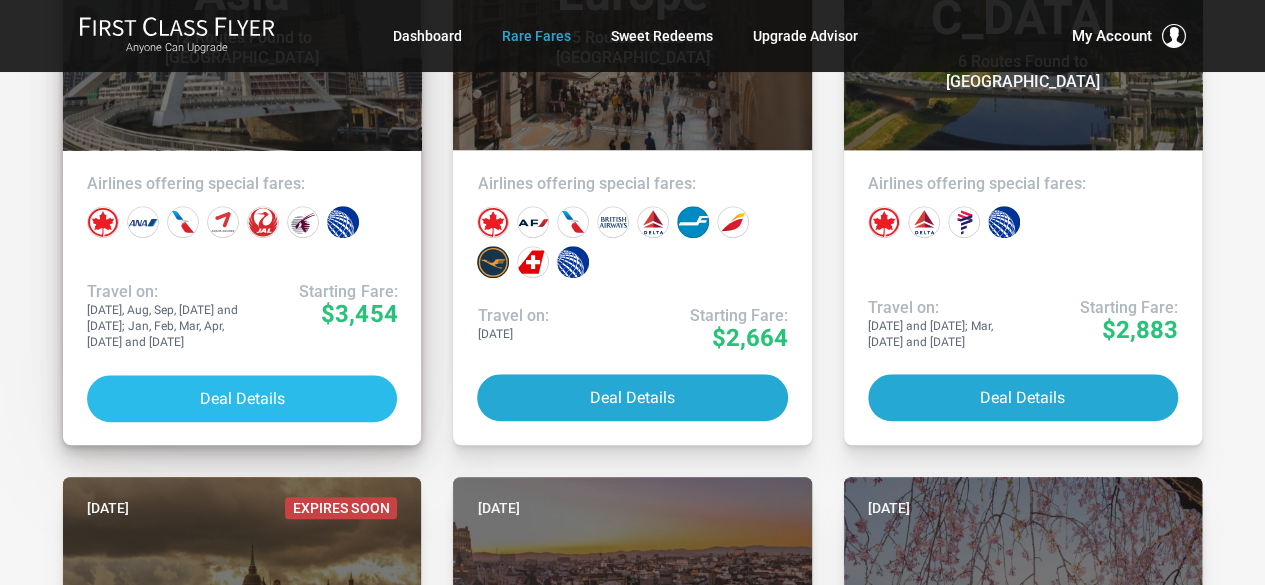 click on "Deal Details" at bounding box center (242, 398) 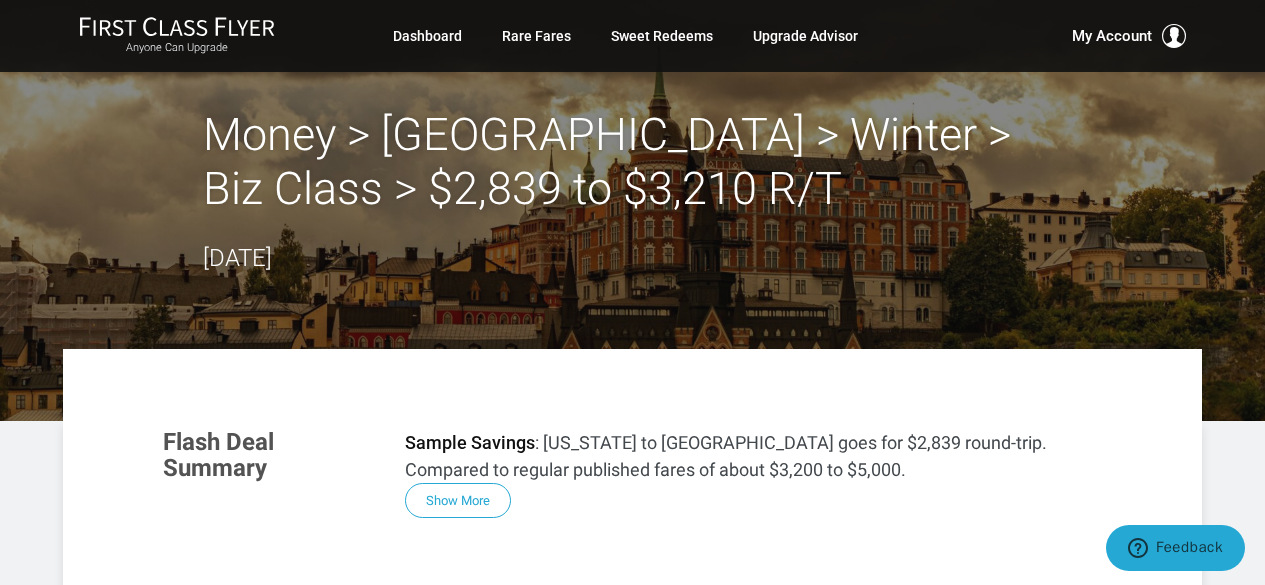 scroll, scrollTop: 0, scrollLeft: 0, axis: both 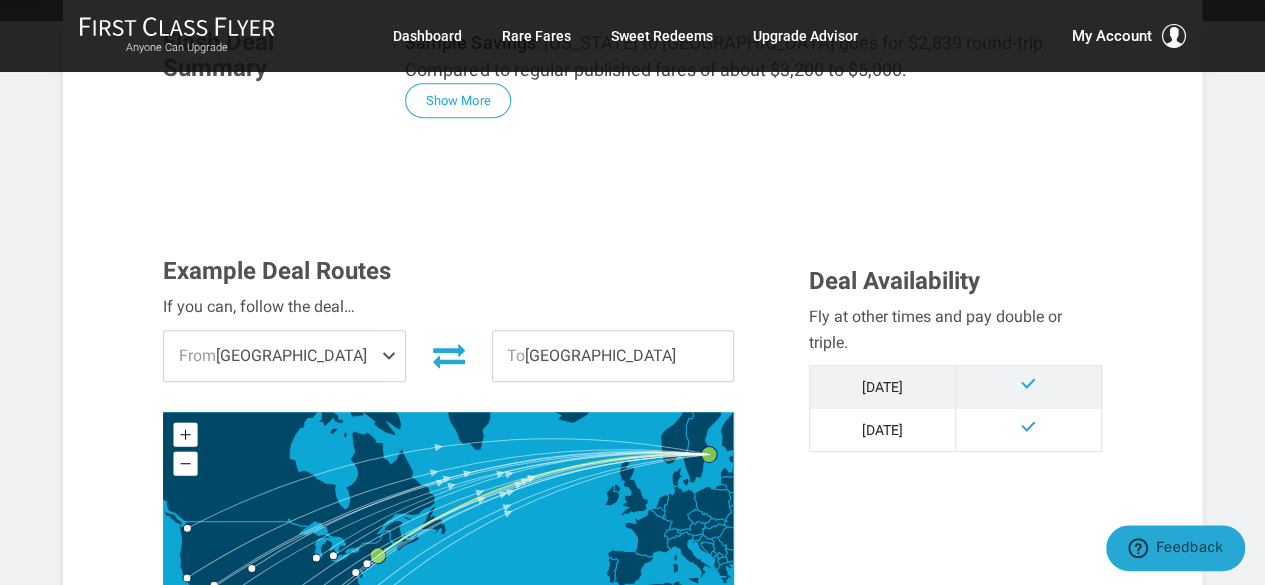 click on "From  [GEOGRAPHIC_DATA]" at bounding box center (284, 356) 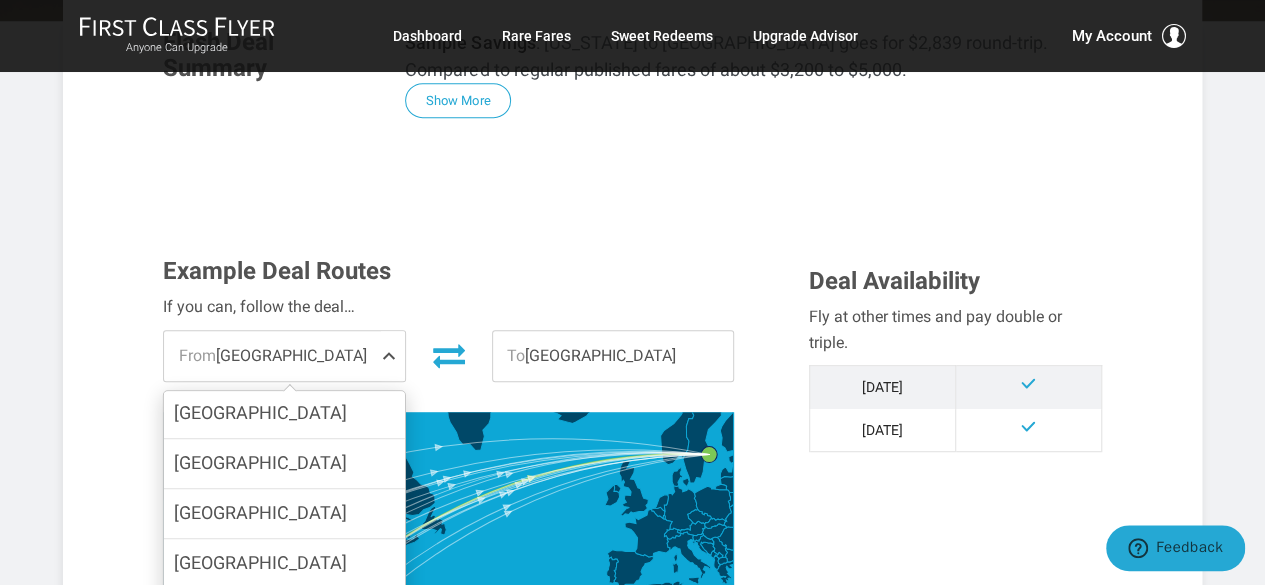 scroll, scrollTop: 200, scrollLeft: 0, axis: vertical 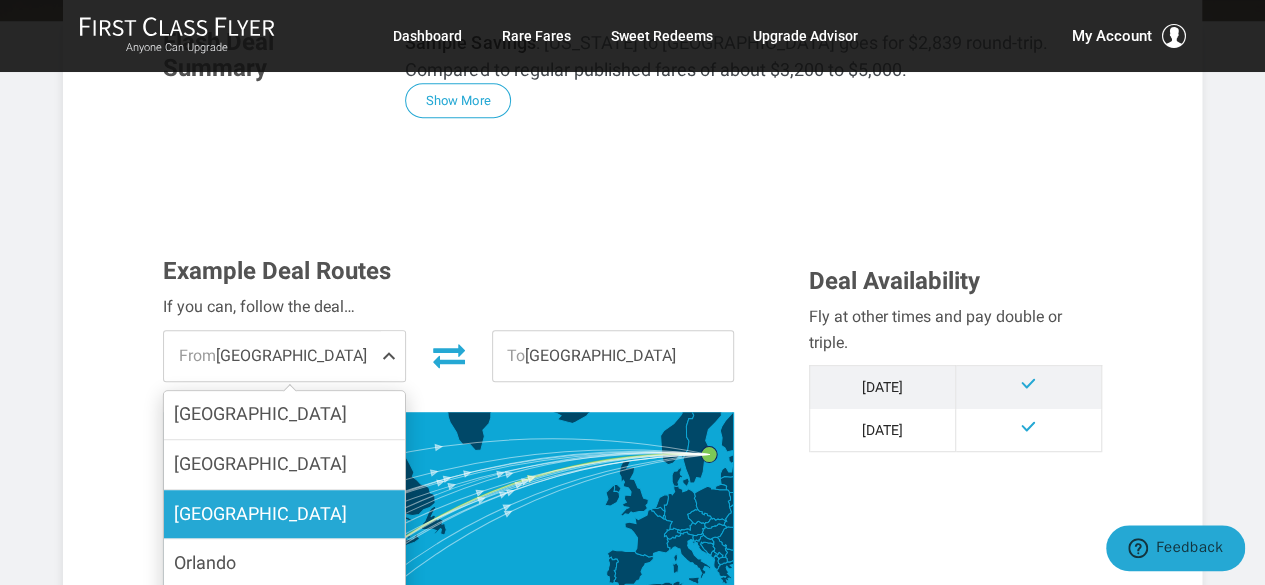 click on "Seattle" at bounding box center (284, 514) 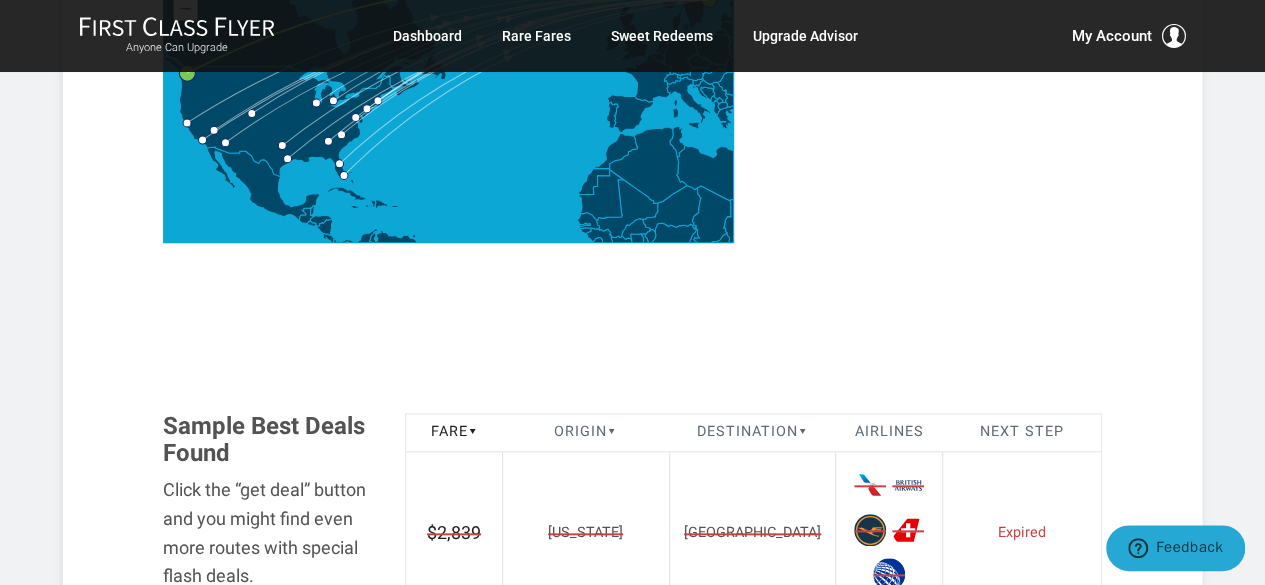 scroll, scrollTop: 600, scrollLeft: 0, axis: vertical 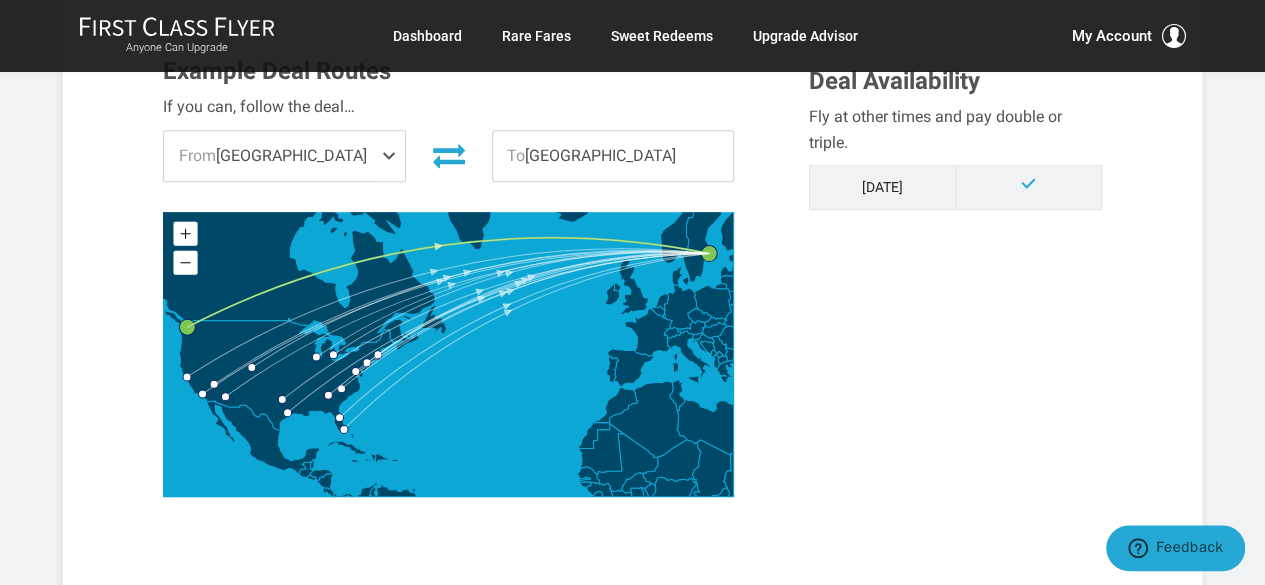 click on "From  [GEOGRAPHIC_DATA]" at bounding box center (284, 156) 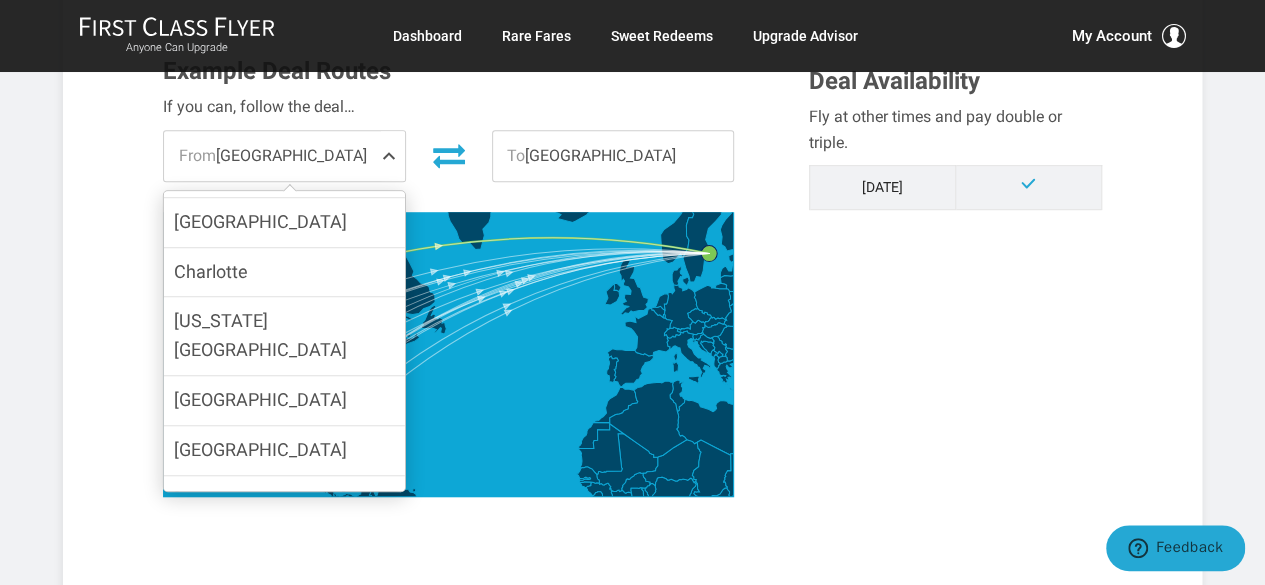 scroll, scrollTop: 500, scrollLeft: 0, axis: vertical 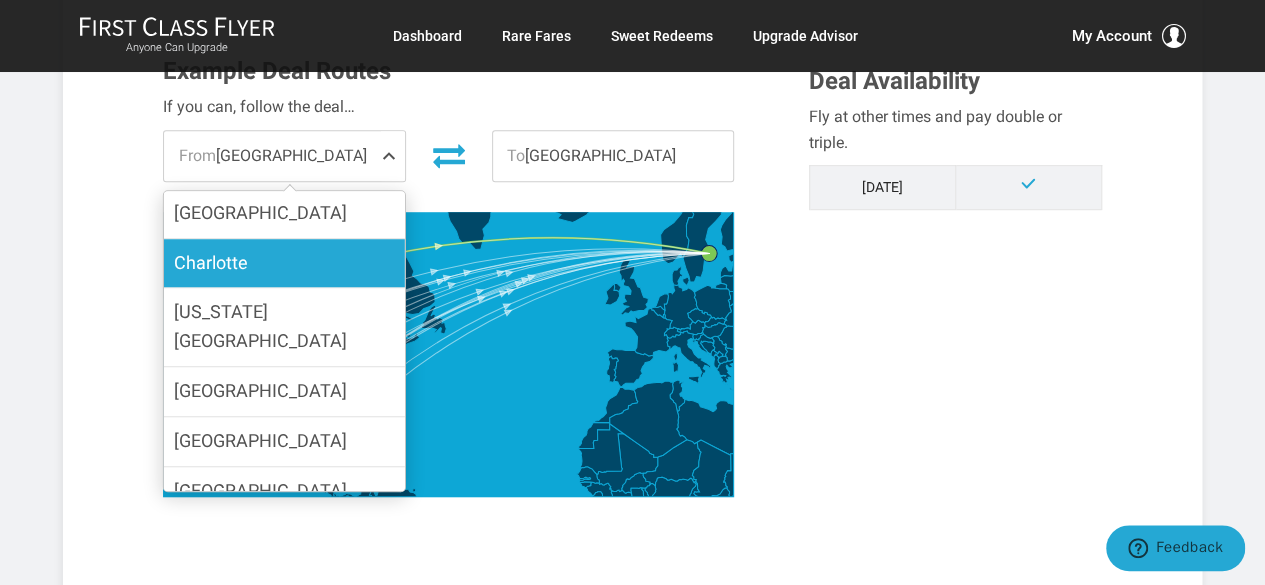 click on "Charlotte" at bounding box center [284, 263] 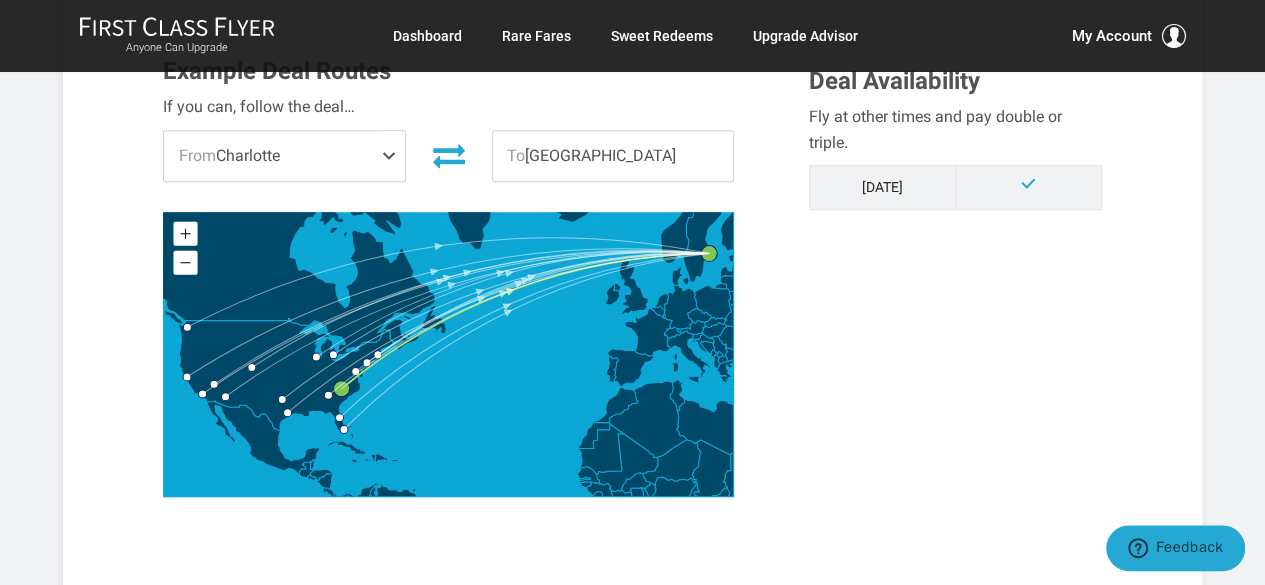 click on "From  Charlotte" at bounding box center [284, 156] 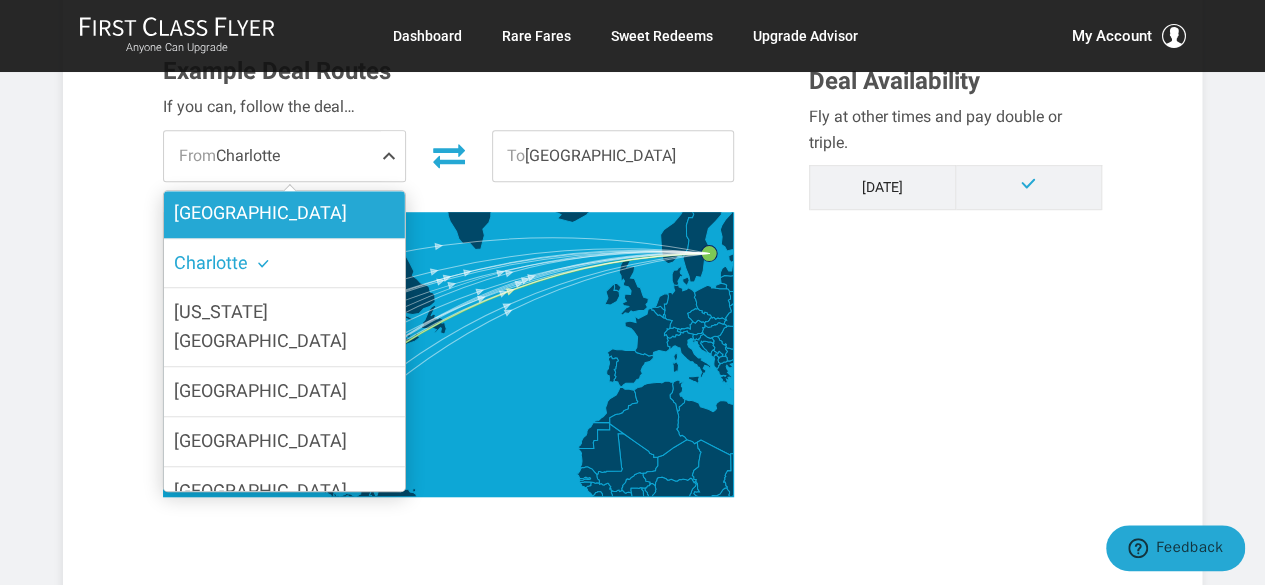 click on "Dallas" at bounding box center (284, 213) 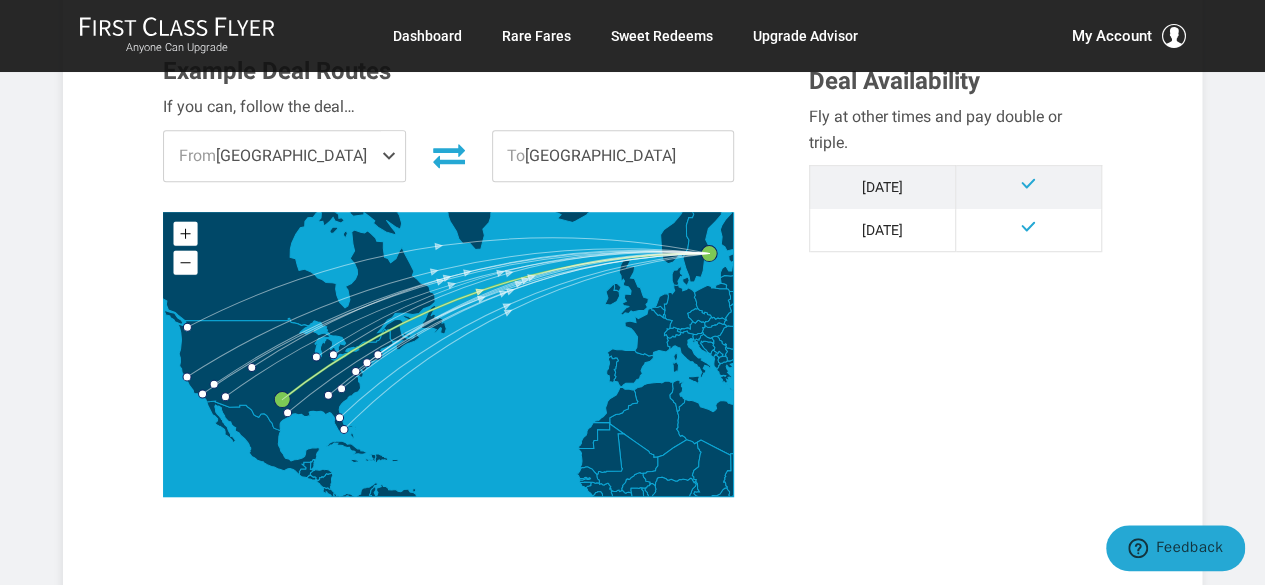 click on "From  Dallas" at bounding box center [284, 156] 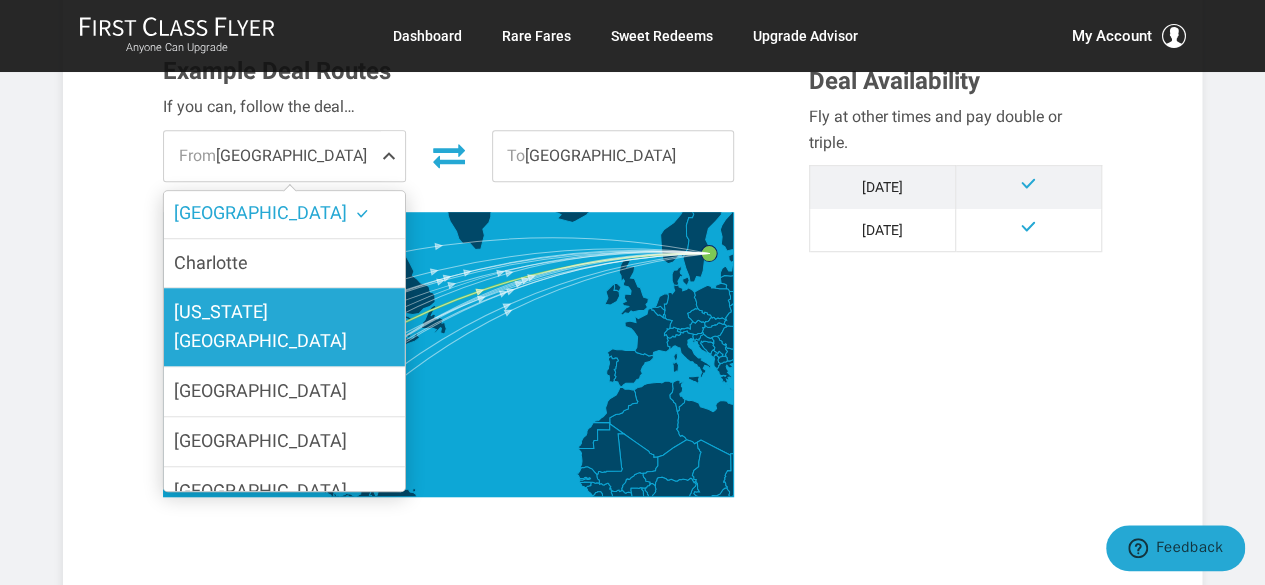 click on "[US_STATE][GEOGRAPHIC_DATA]" at bounding box center [284, 327] 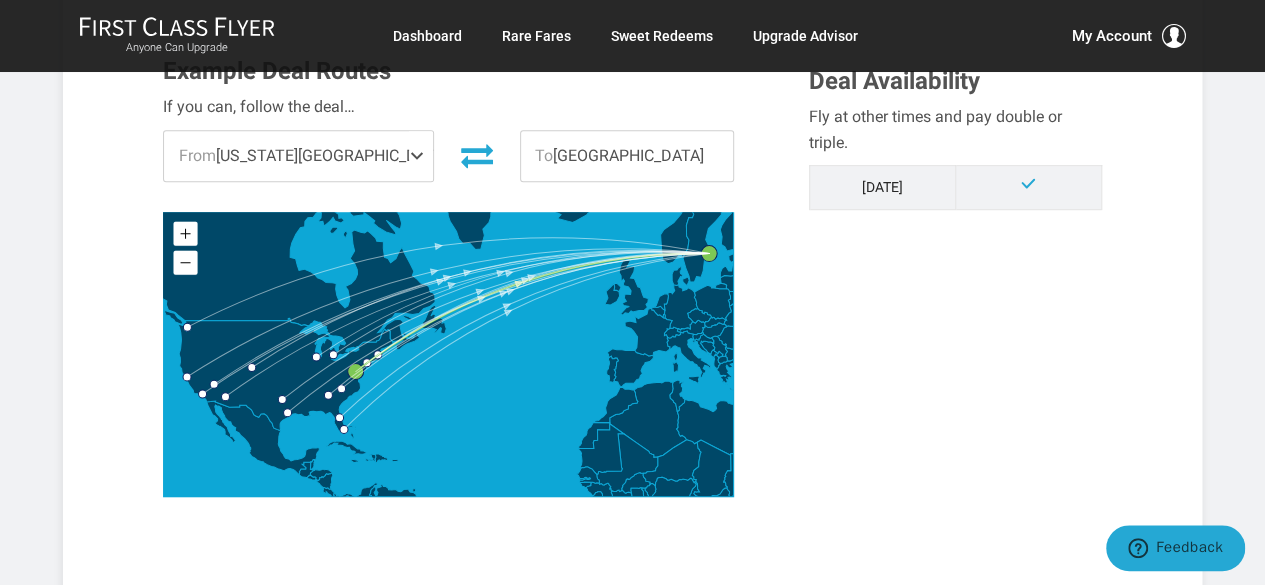 click on "From  Washington DC" at bounding box center (298, 156) 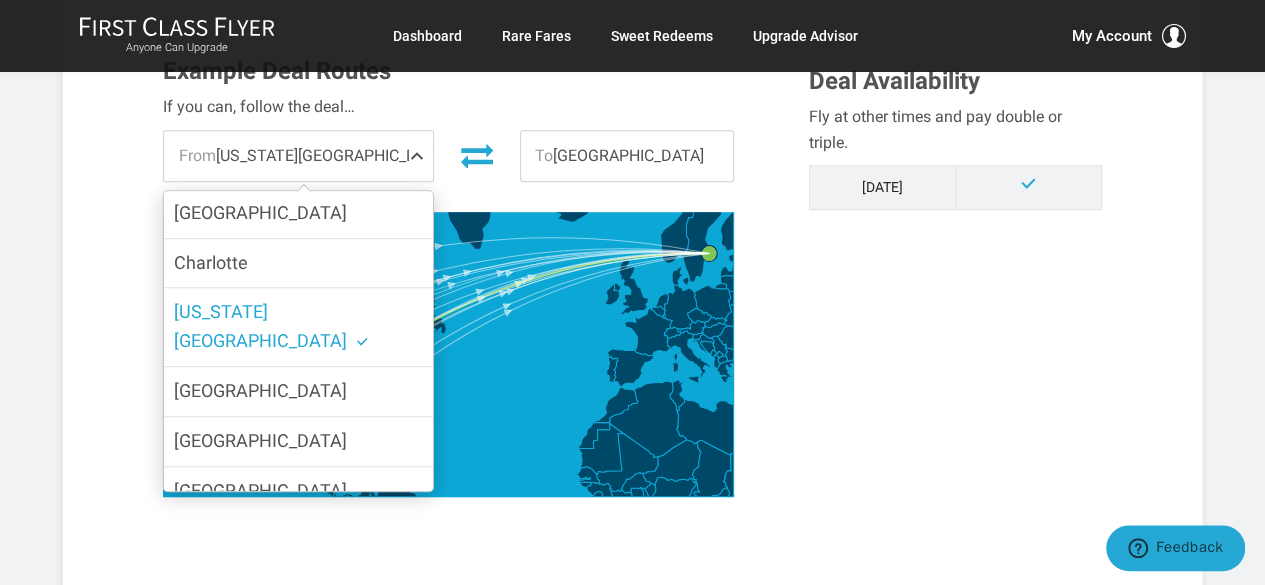 click on "Example Deal Routes   If you can, follow the deal…       From  Washington DC             New York       Boston       Atlanta       Chicago       Los Angeles       Detroit       Seattle       Orlando       Las Vegas       Miami       Dallas       Charlotte       Washington DC       Houston       Denver       San Francisco       Phoenix                   To  Stockholm             JavaScript chart by amCharts 3.20.9   Deal Availability   Fly at other times and pay double or triple.       Aug '25" at bounding box center [632, 292] 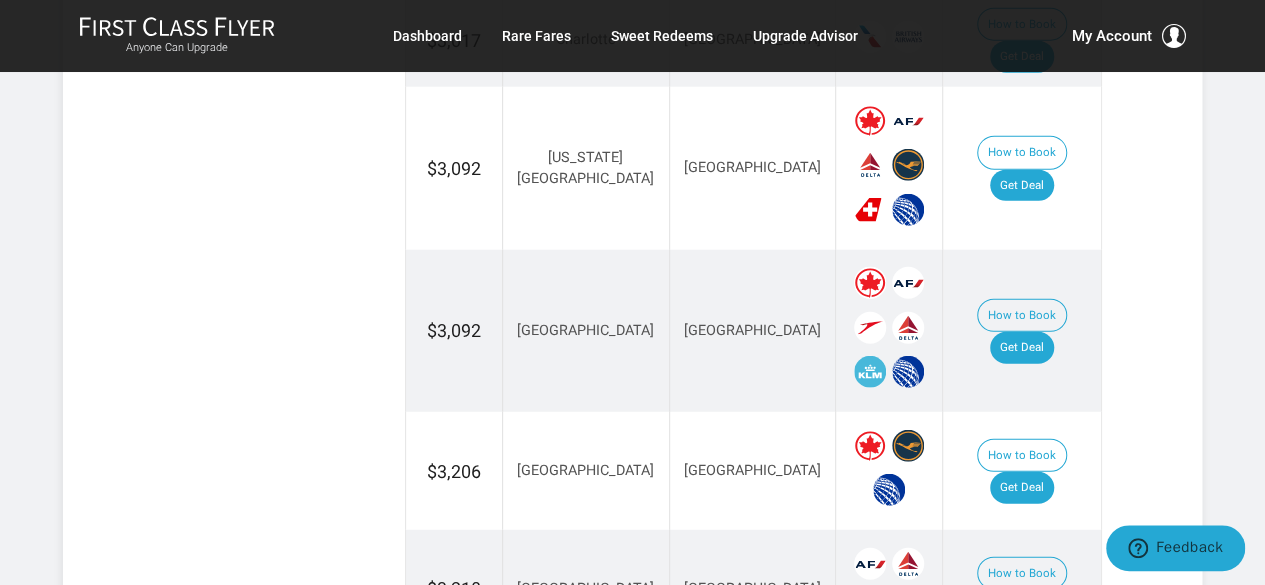 scroll, scrollTop: 2800, scrollLeft: 0, axis: vertical 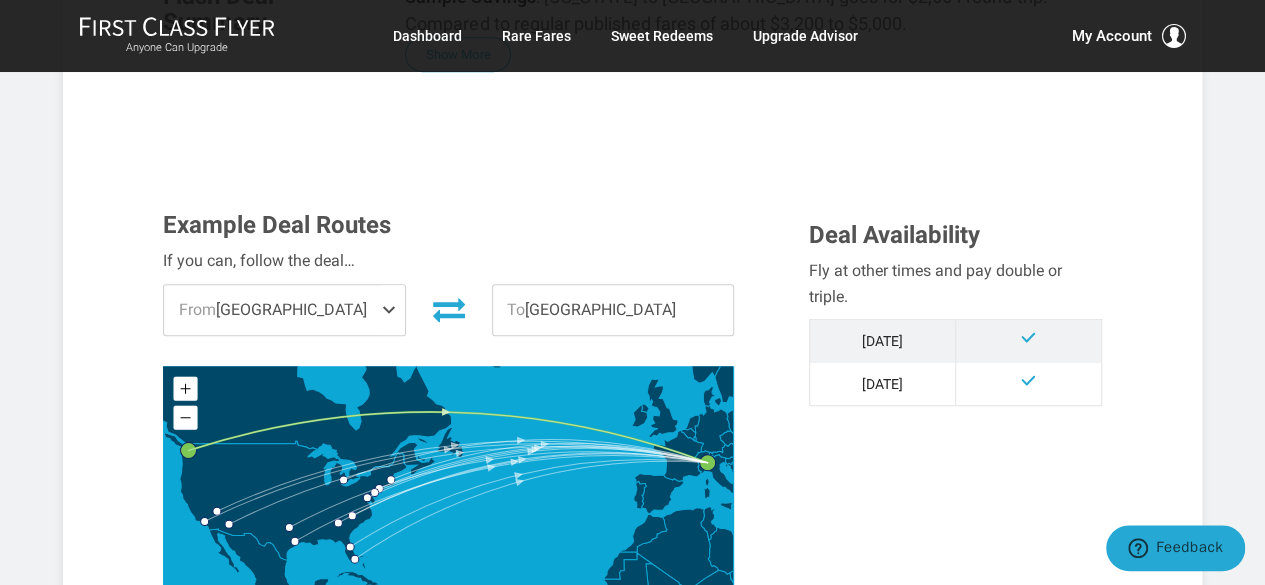 click on "From  Seattle" at bounding box center [284, 310] 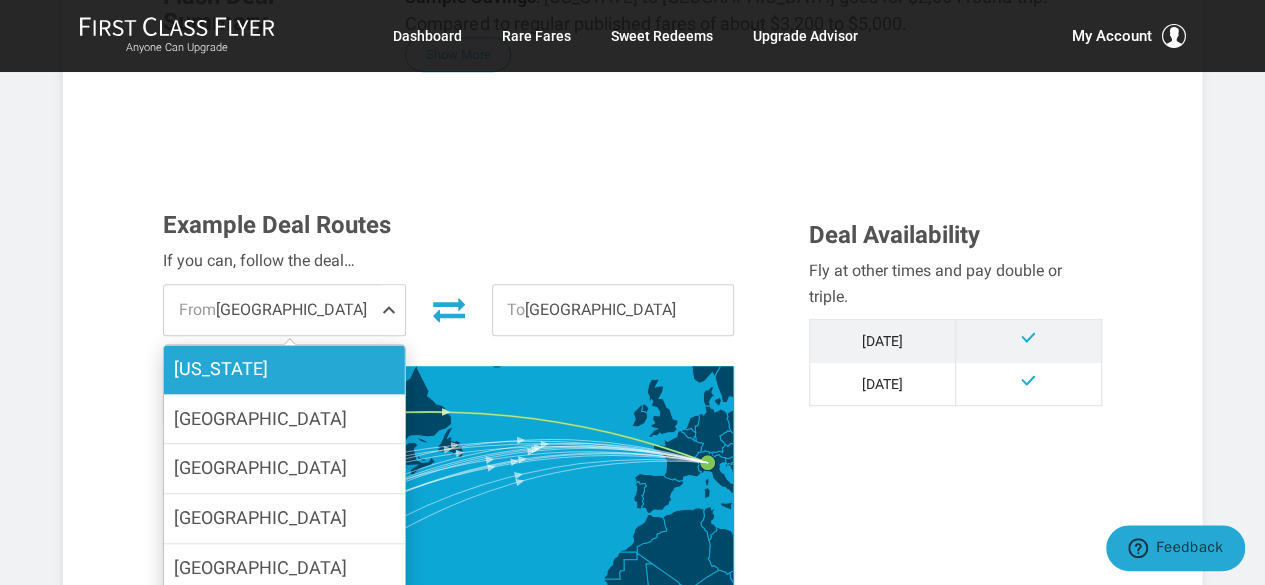 click on "[US_STATE]" at bounding box center [284, 369] 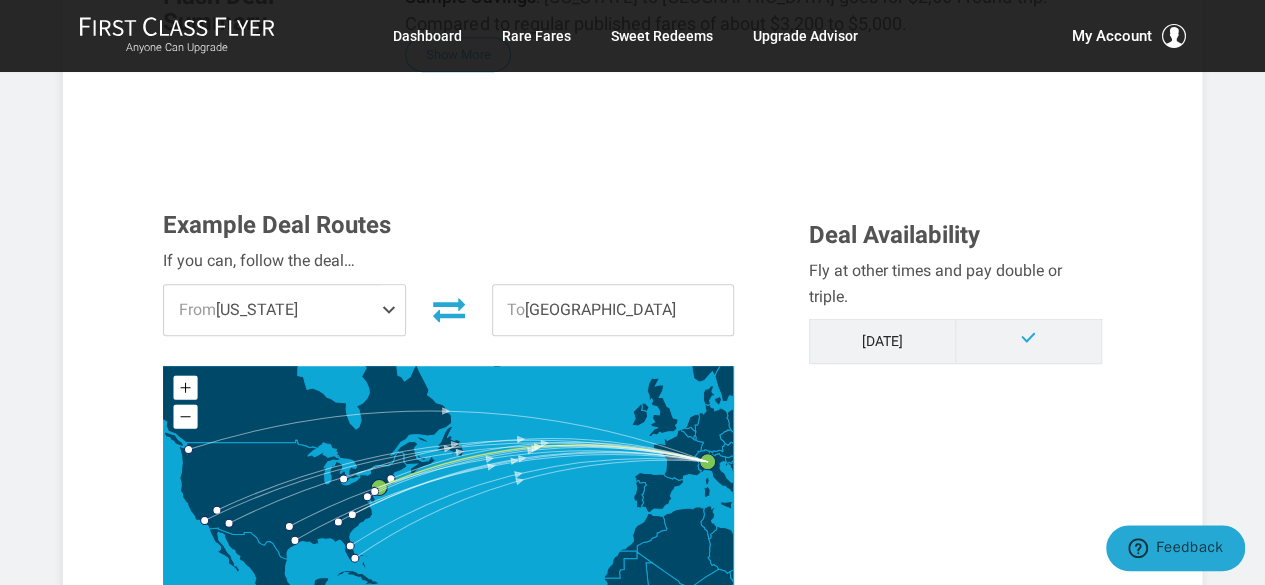 click on "From  New York" at bounding box center [284, 310] 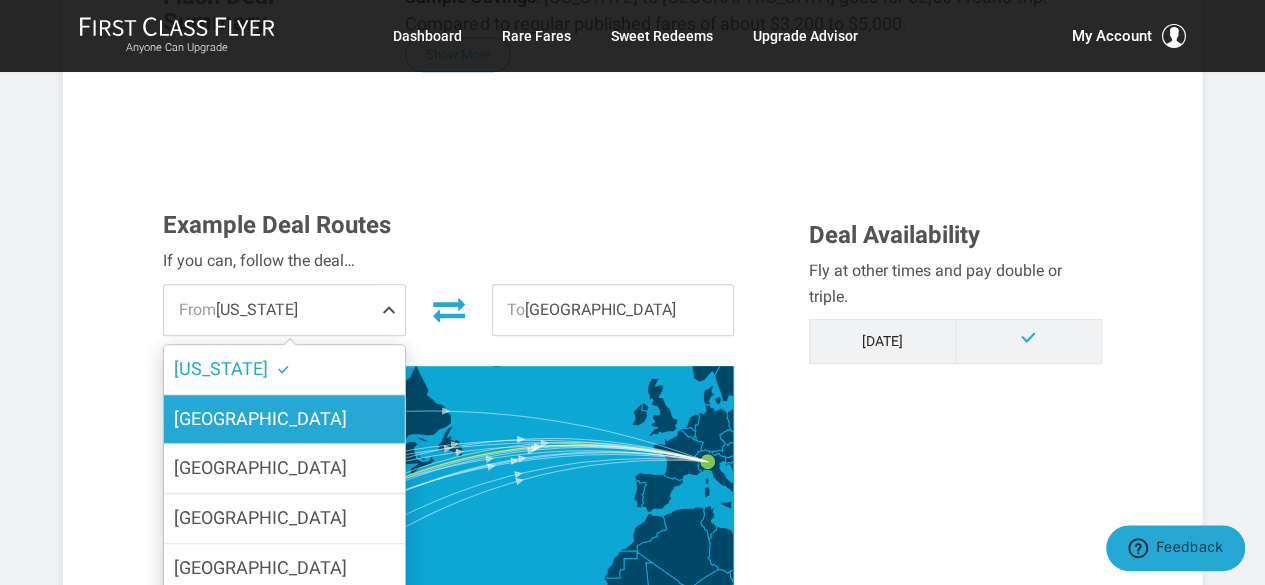 click on "Los Angeles" at bounding box center (284, 419) 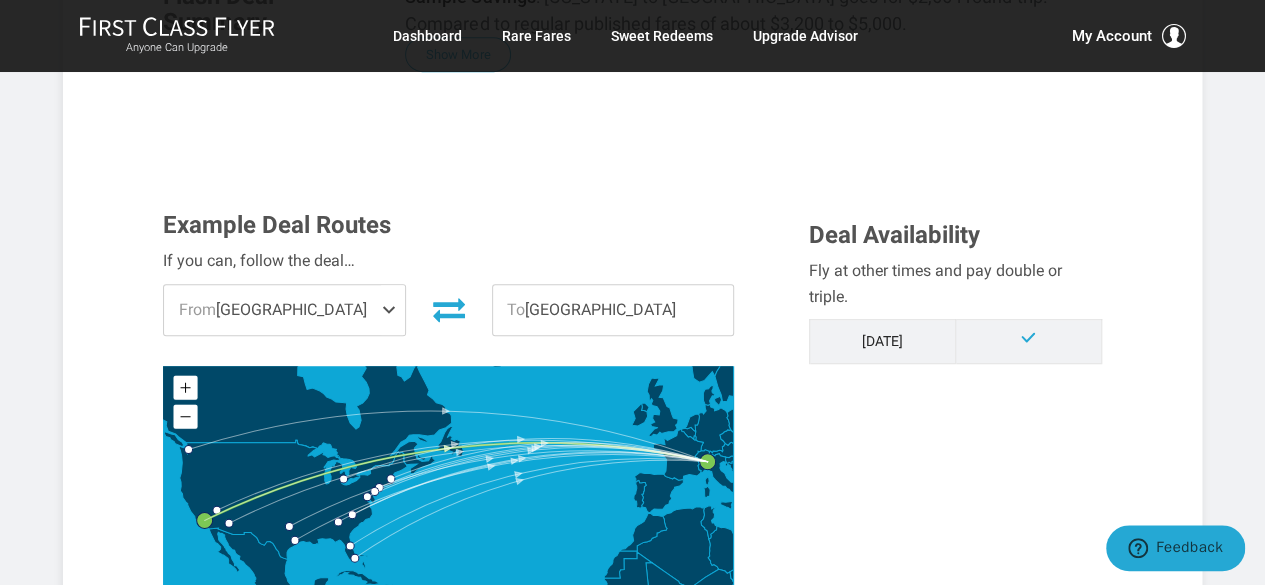 click on "From  Los Angeles" at bounding box center [284, 310] 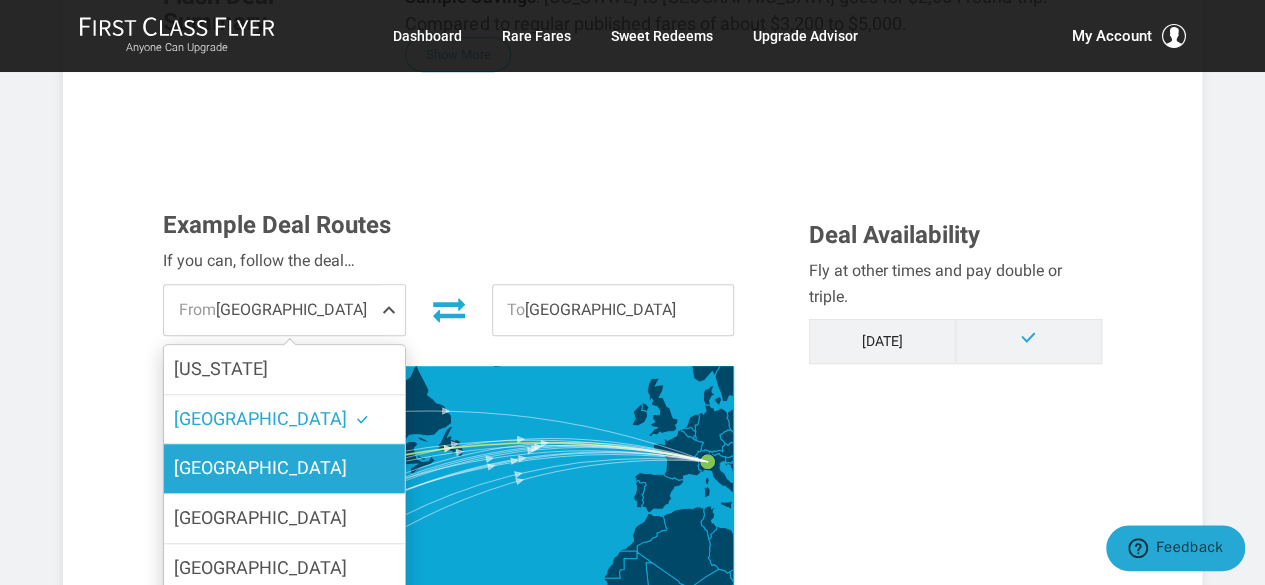 click on "[GEOGRAPHIC_DATA]" at bounding box center (284, 468) 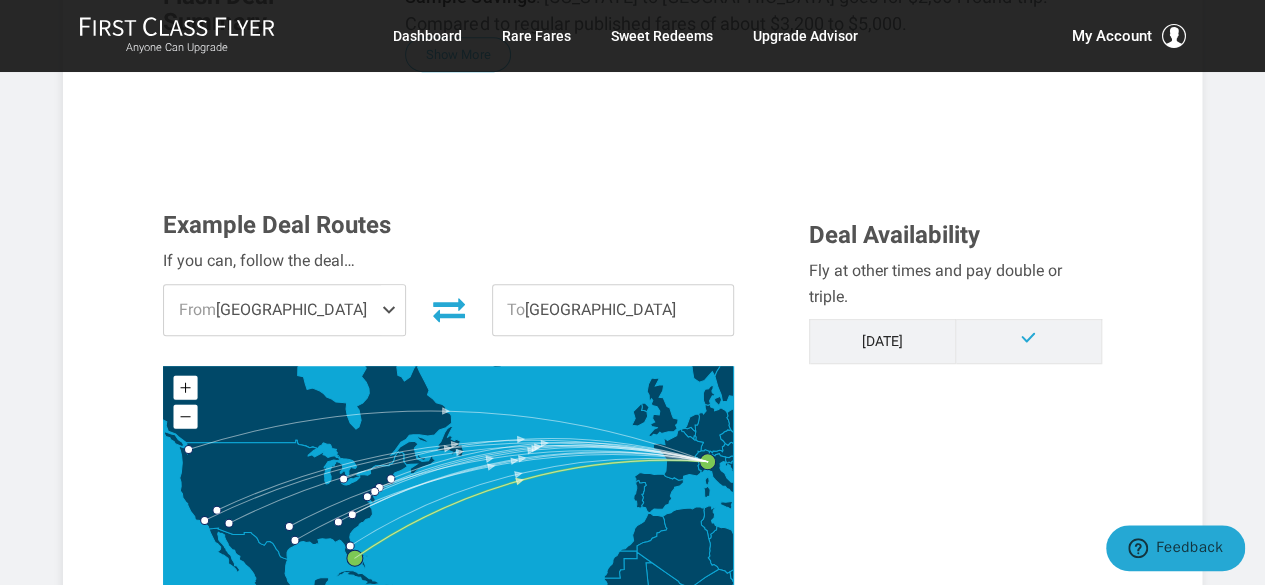 click on "From  Miami" at bounding box center (284, 310) 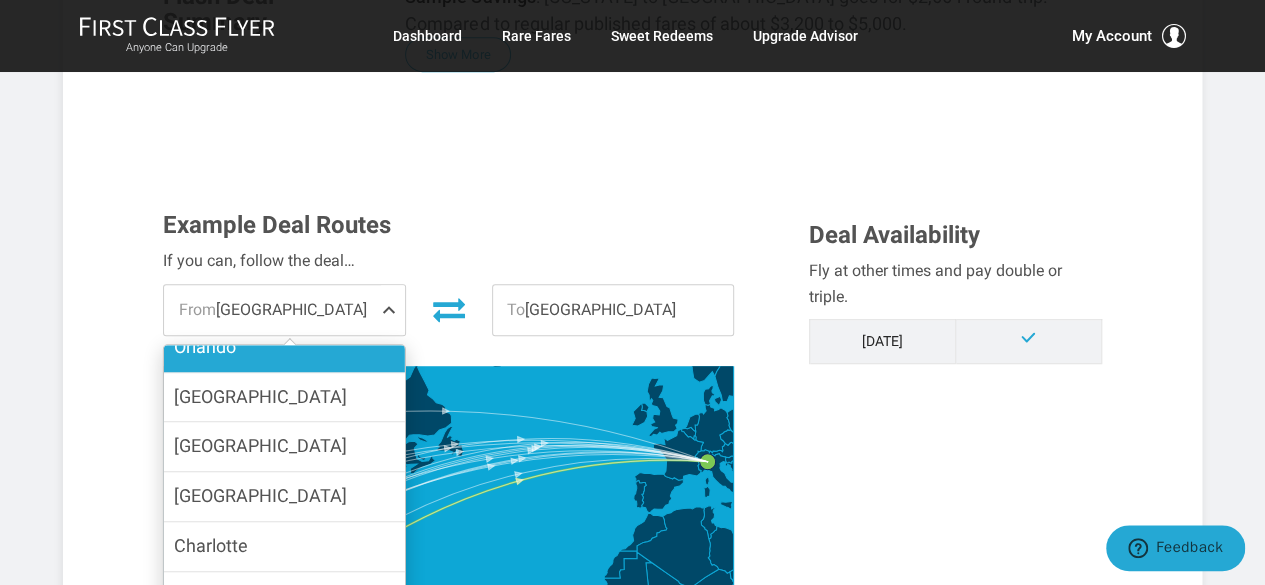 scroll, scrollTop: 300, scrollLeft: 0, axis: vertical 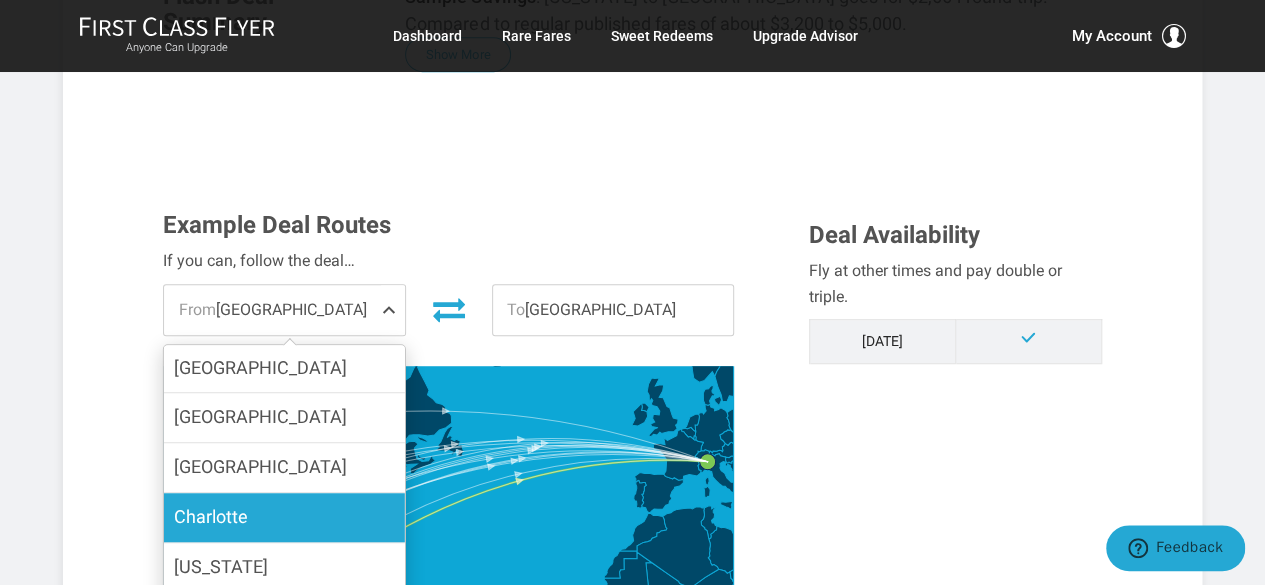 click on "Charlotte" at bounding box center [284, 517] 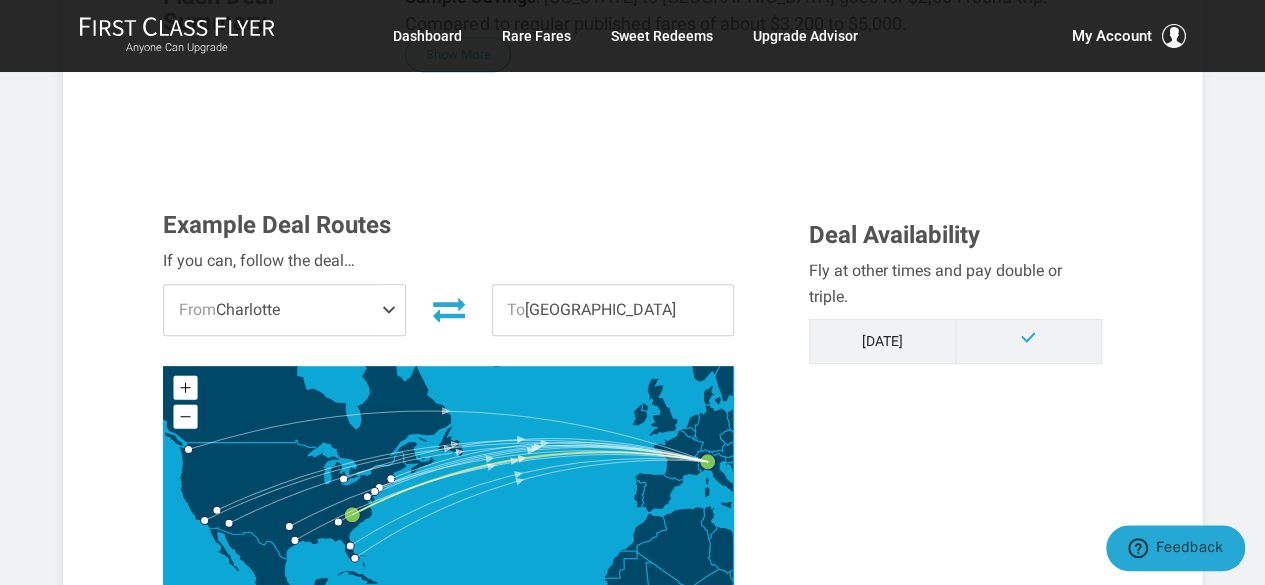 click on "From  Charlotte" at bounding box center (284, 310) 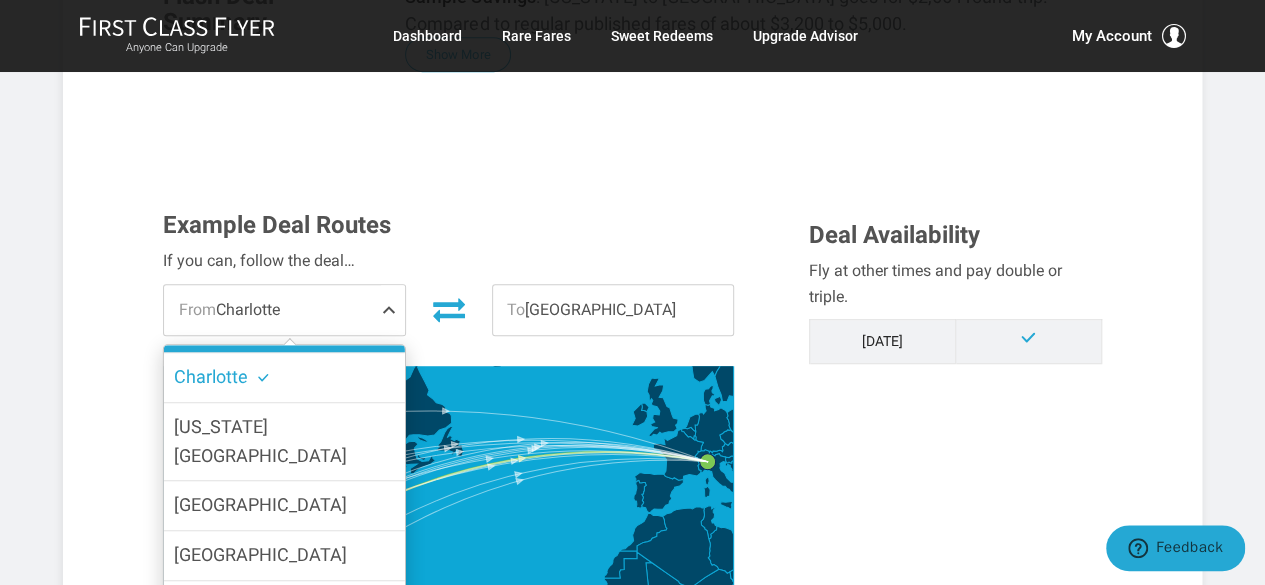 scroll, scrollTop: 441, scrollLeft: 0, axis: vertical 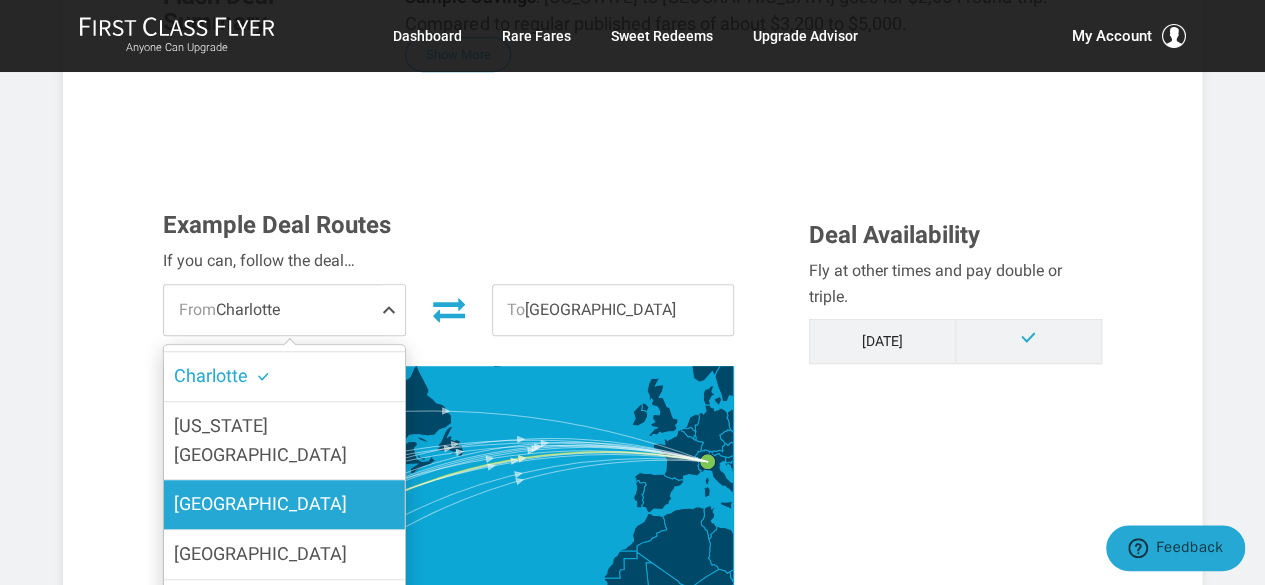 click on "Dallas" at bounding box center (284, 504) 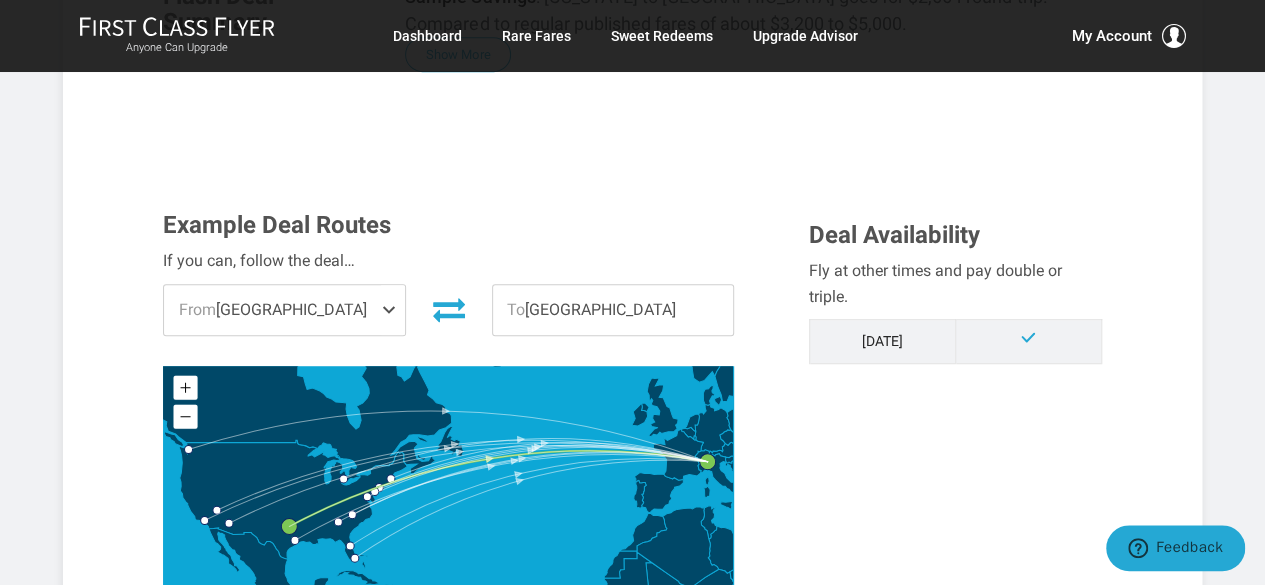 click on "From  Dallas" at bounding box center [284, 310] 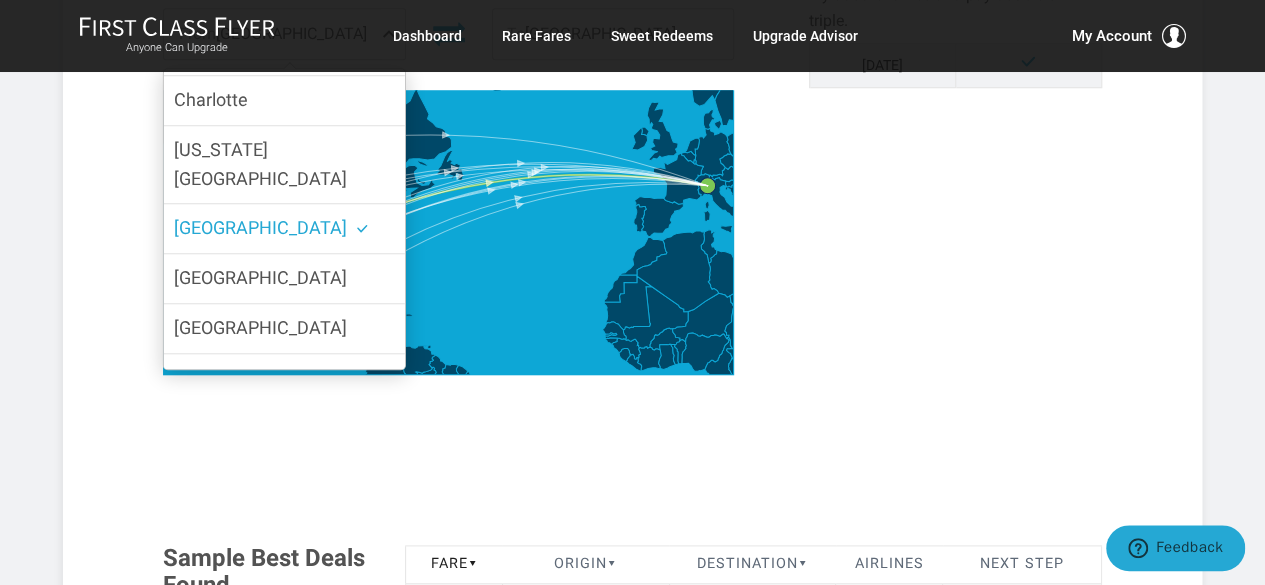 scroll, scrollTop: 800, scrollLeft: 0, axis: vertical 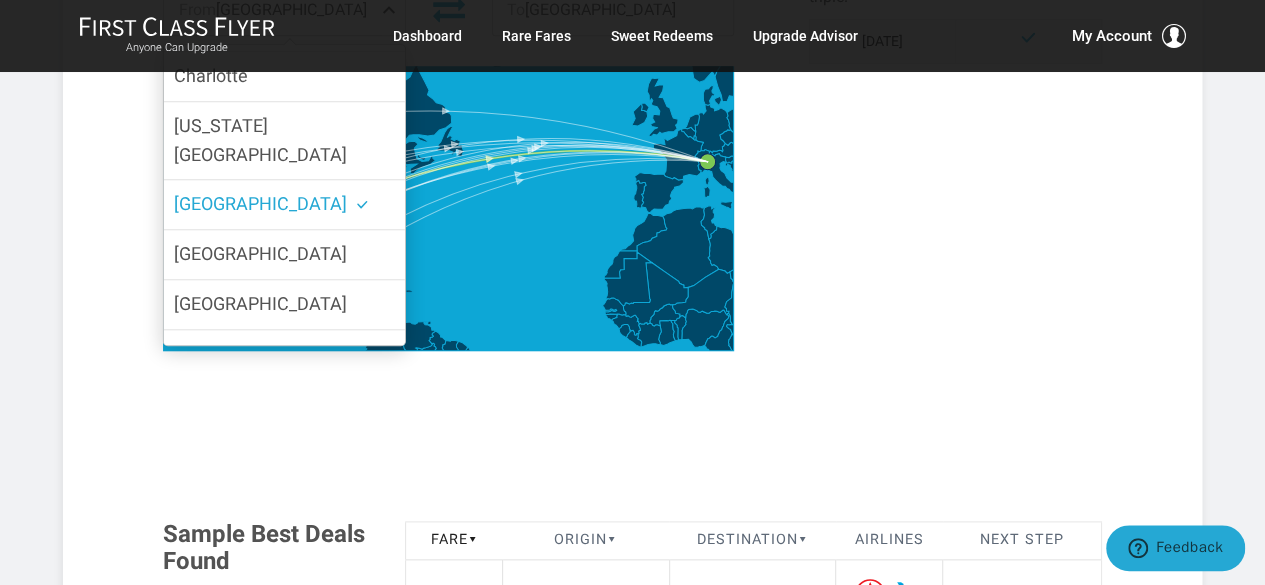 click on "Example Deal Routes   If you can, follow the deal…       From  Dallas             New York       Los Angeles       Miami       Detroit       Atlanta       Orlando       Seattle       Las Vegas       Boston       Charlotte       Washington DC       Dallas       Philadelphia       Houston       Phoenix                   To  Milan             JavaScript chart by amCharts 3.20.9   Deal Availability   Fly at other times and pay double or triple.       Aug '25" at bounding box center (632, 146) 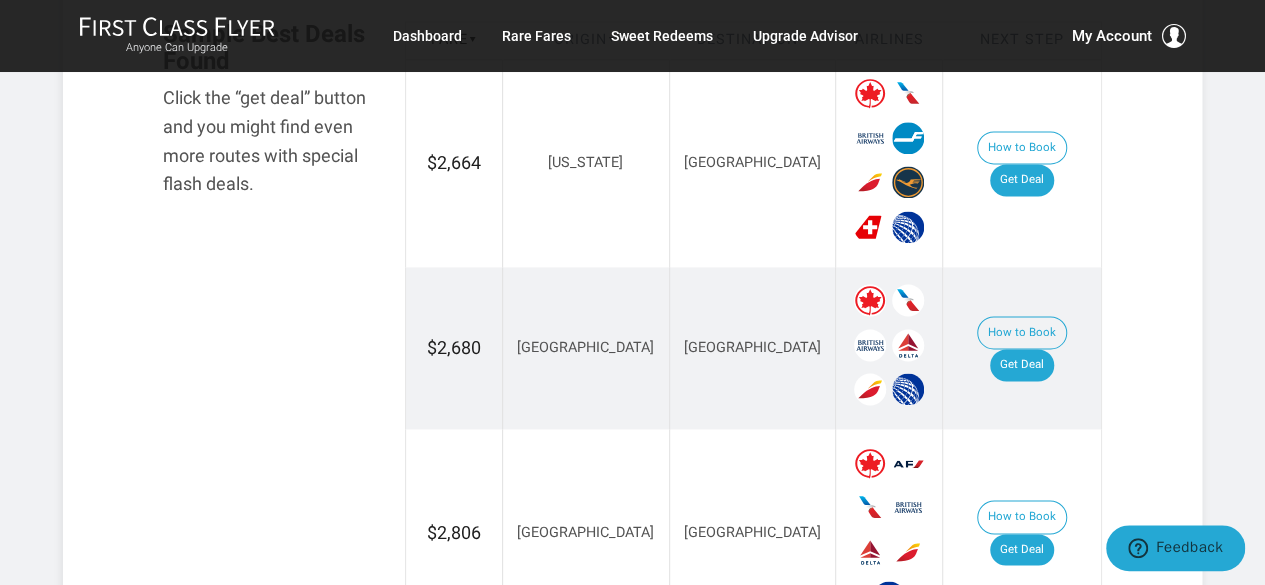 scroll, scrollTop: 1200, scrollLeft: 0, axis: vertical 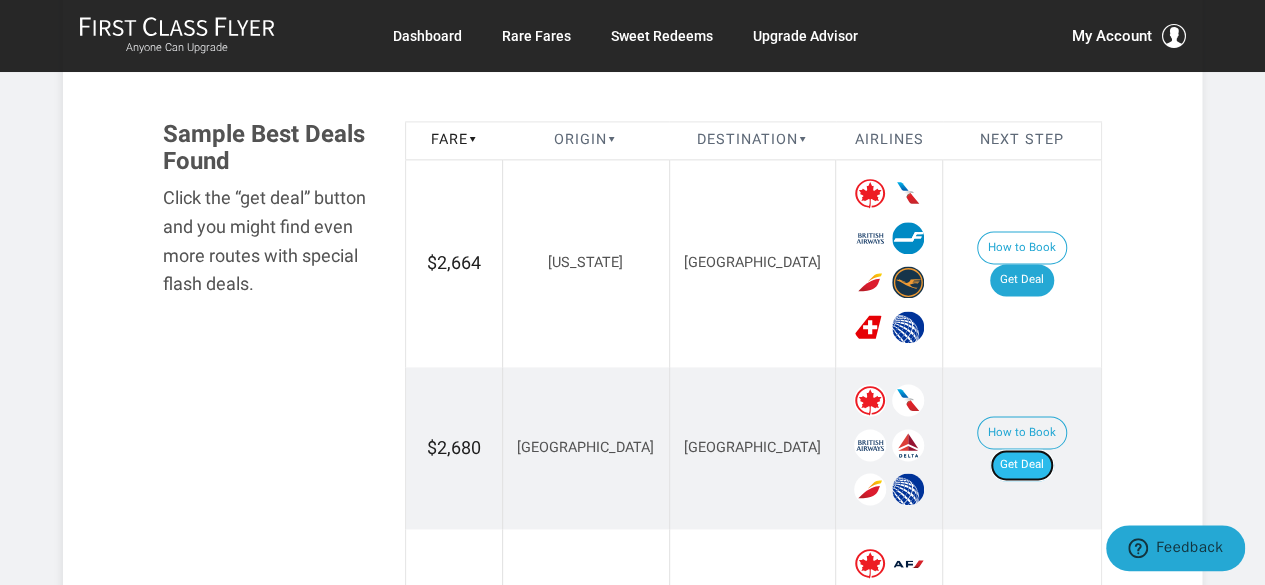click on "Get Deal" at bounding box center (1022, 465) 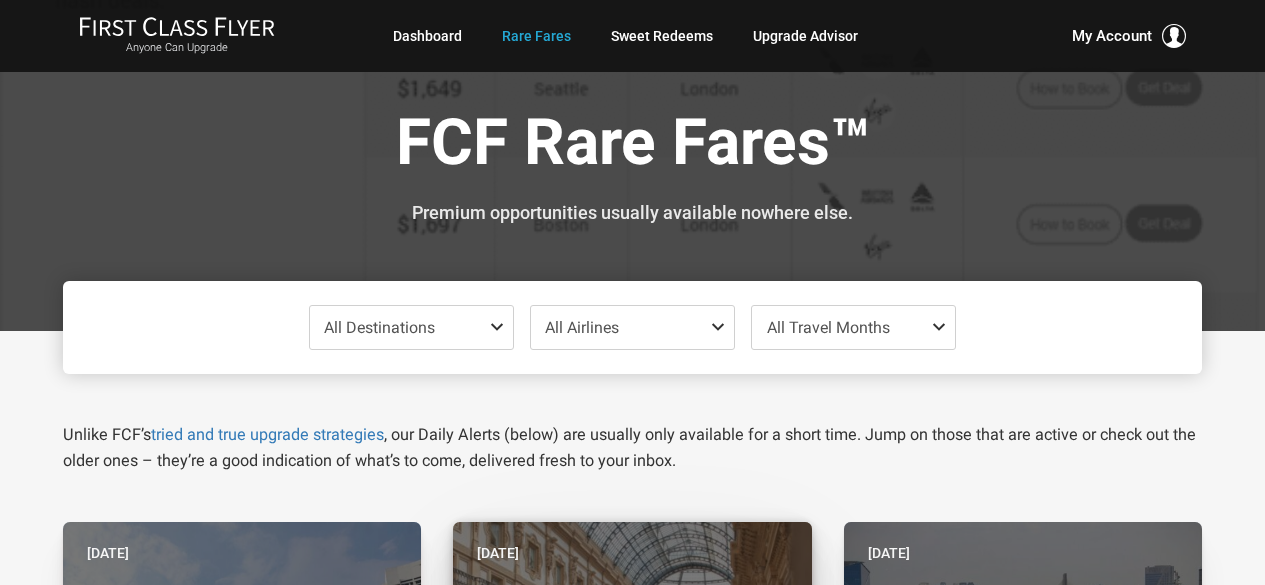 scroll, scrollTop: 700, scrollLeft: 0, axis: vertical 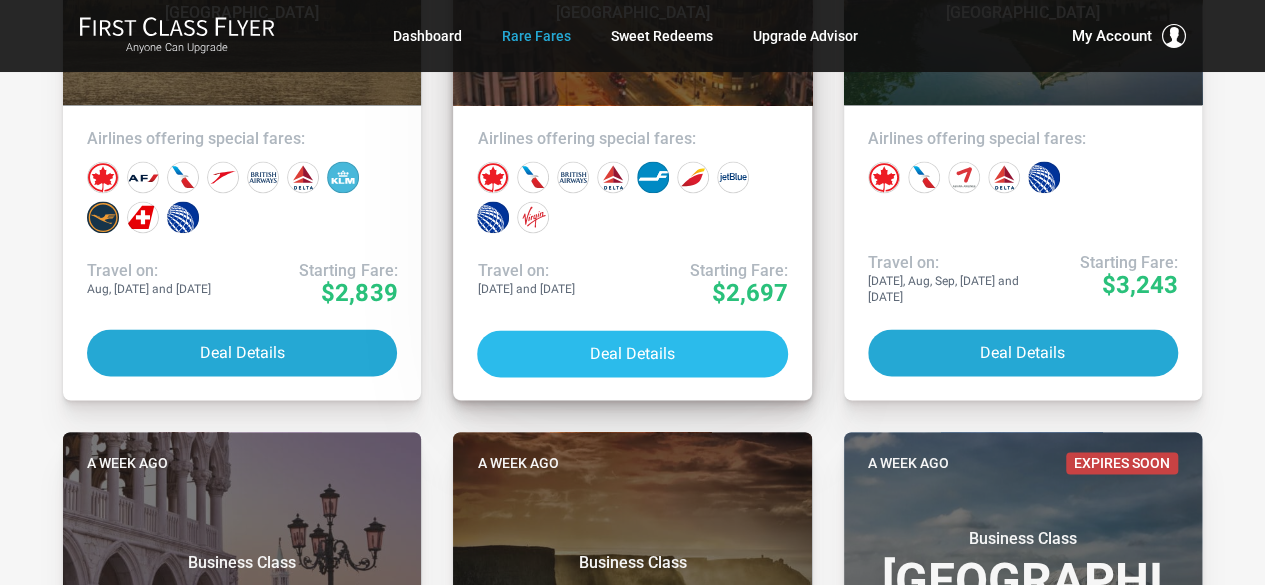 click on "Deal Details" at bounding box center (632, 353) 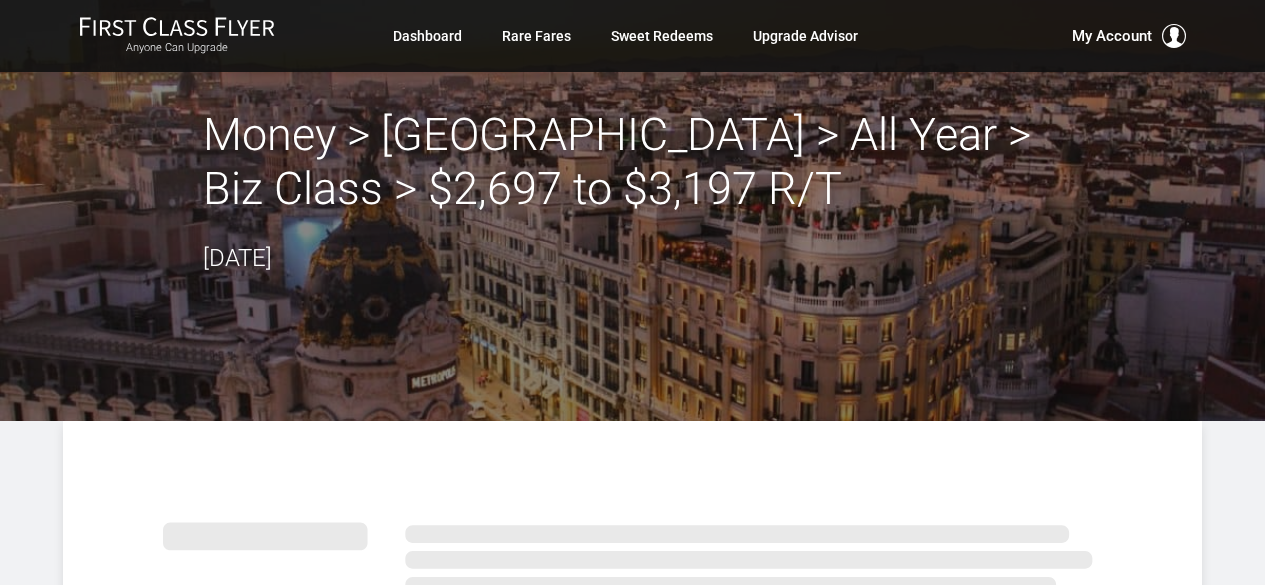 scroll, scrollTop: 0, scrollLeft: 0, axis: both 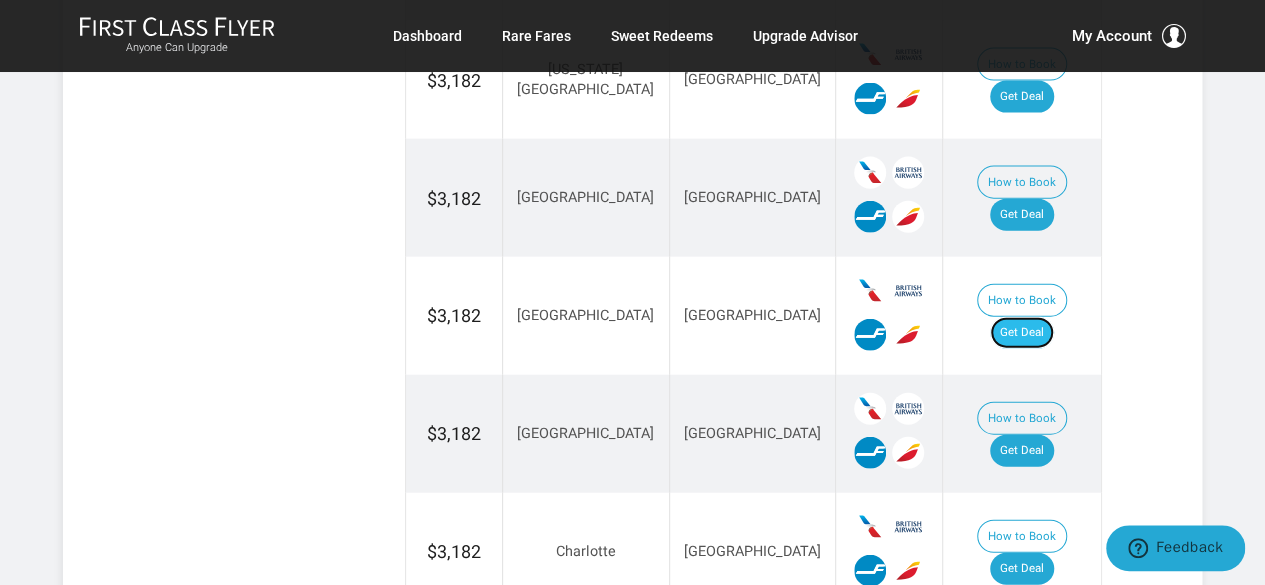 click on "Get Deal" at bounding box center (1022, 333) 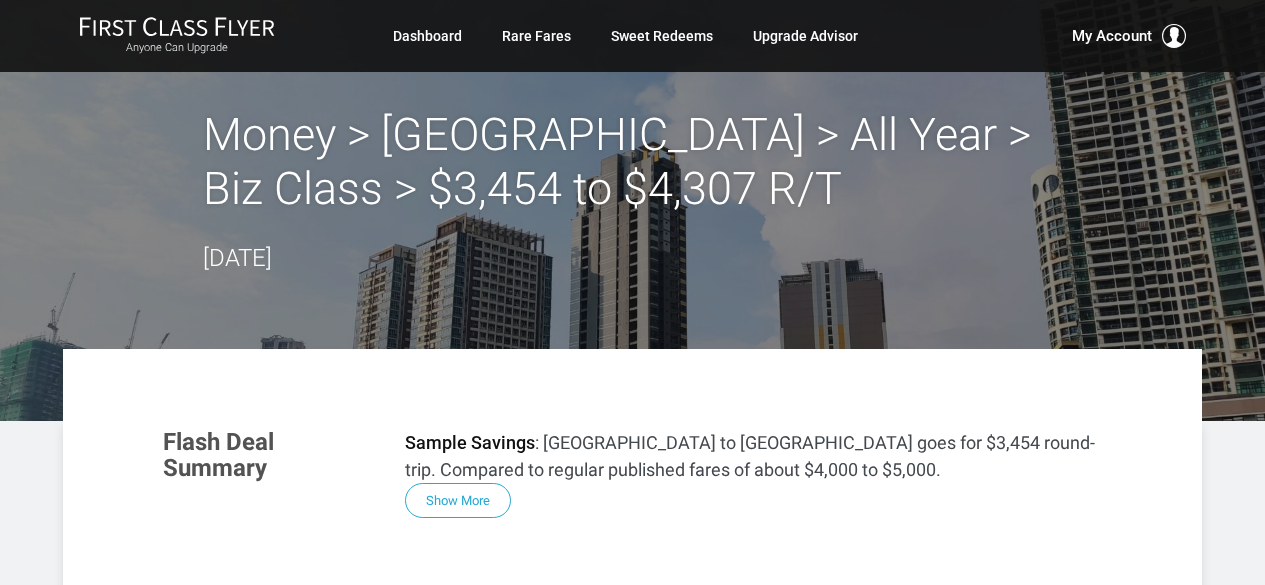 scroll, scrollTop: 0, scrollLeft: 0, axis: both 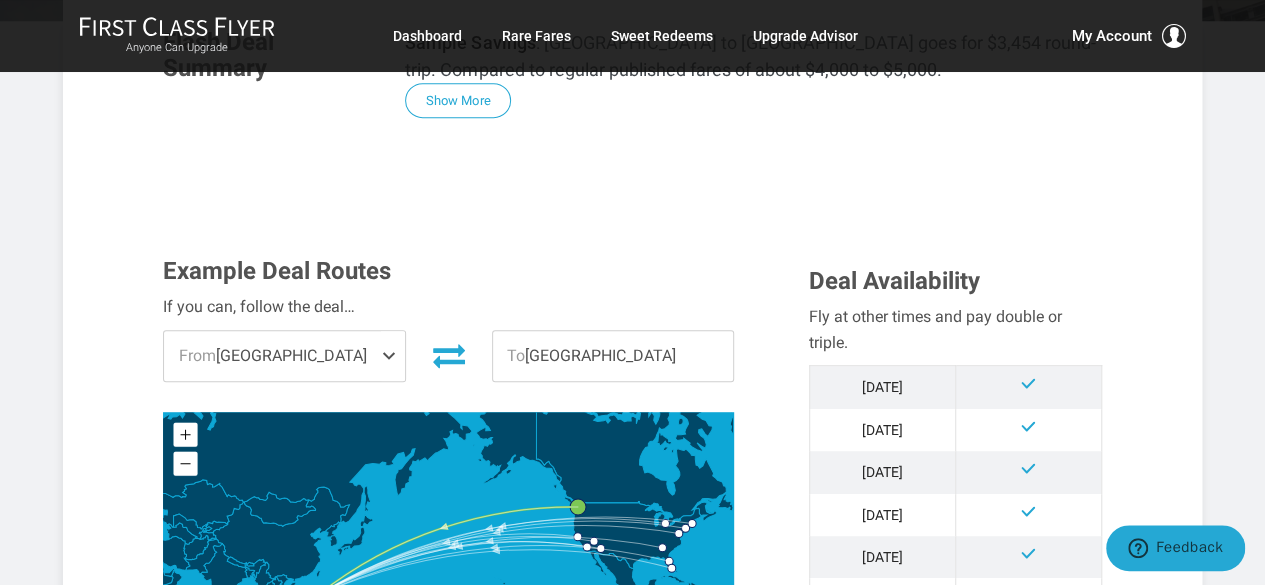 click on "From  [GEOGRAPHIC_DATA]" at bounding box center [284, 356] 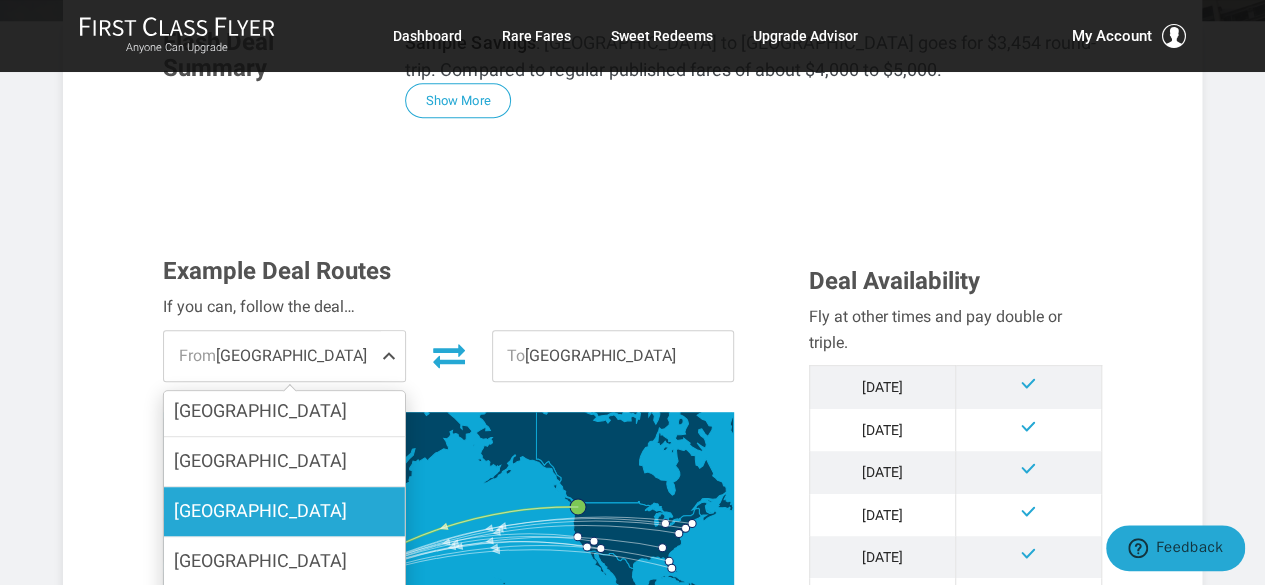 scroll, scrollTop: 200, scrollLeft: 0, axis: vertical 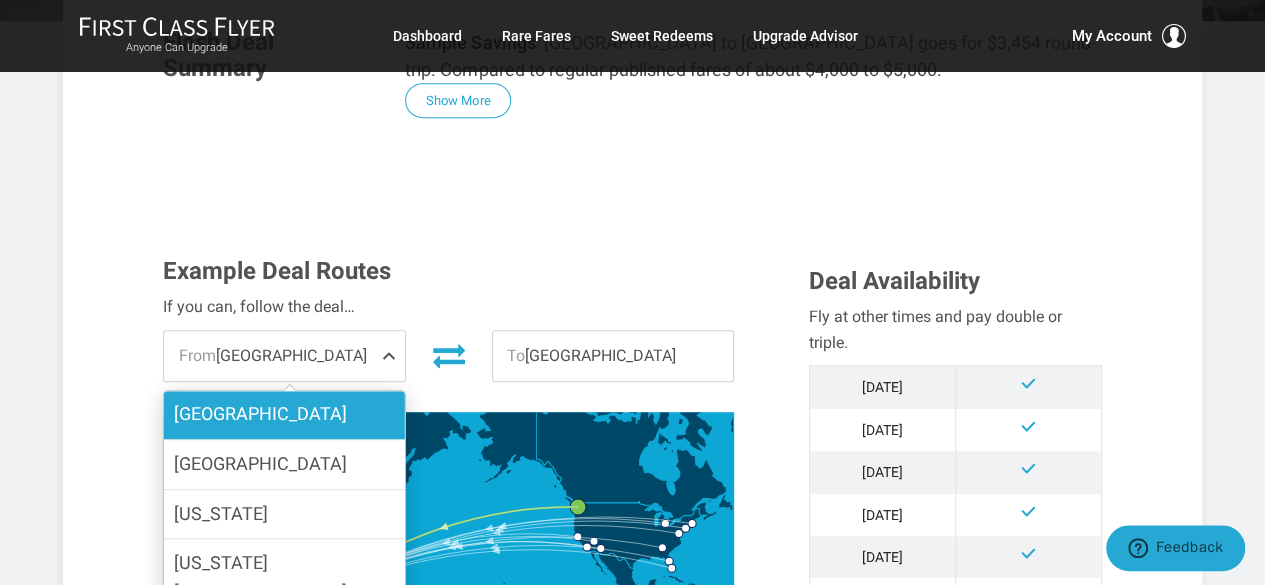 click on "[GEOGRAPHIC_DATA]" at bounding box center [284, 414] 